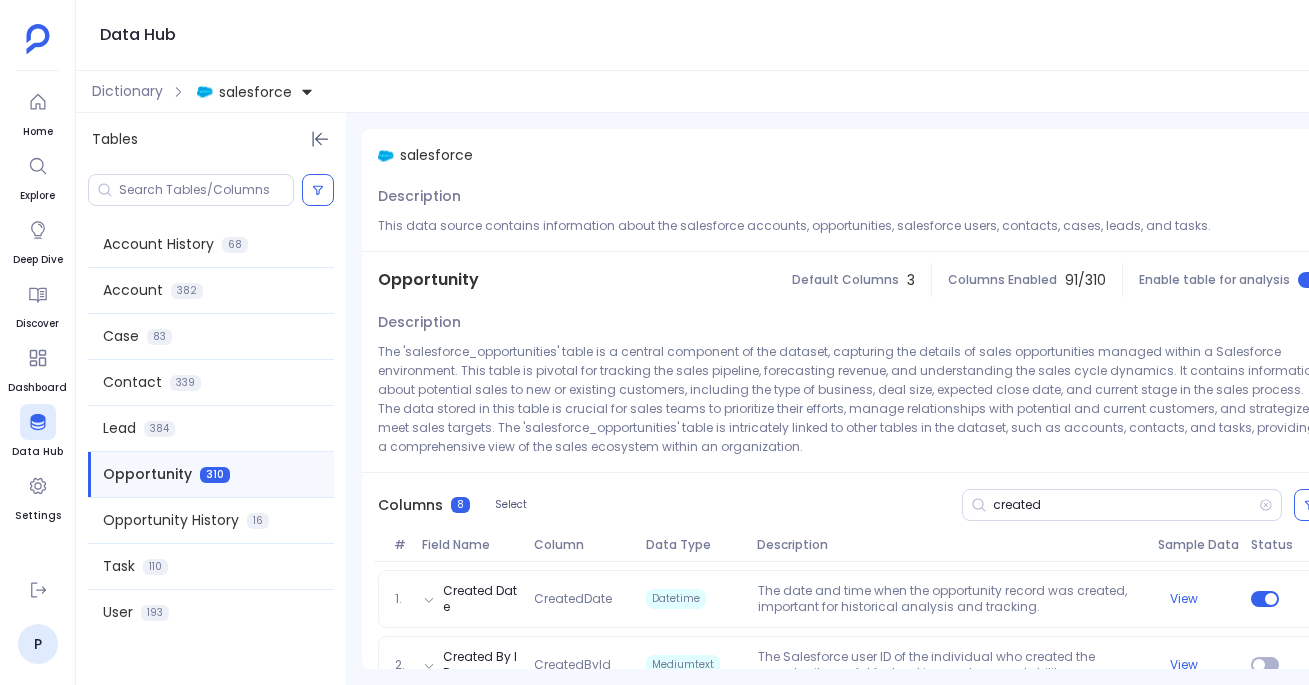 scroll, scrollTop: 0, scrollLeft: 0, axis: both 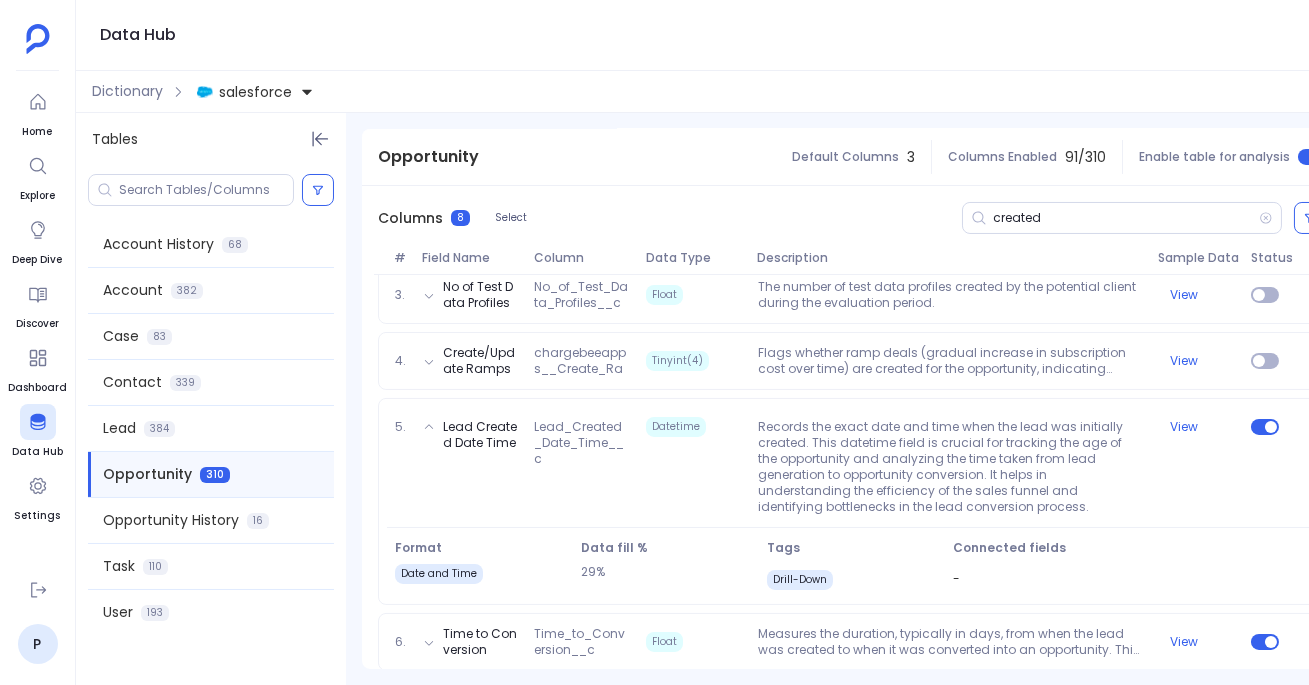 click on "salesforce" at bounding box center (255, 92) 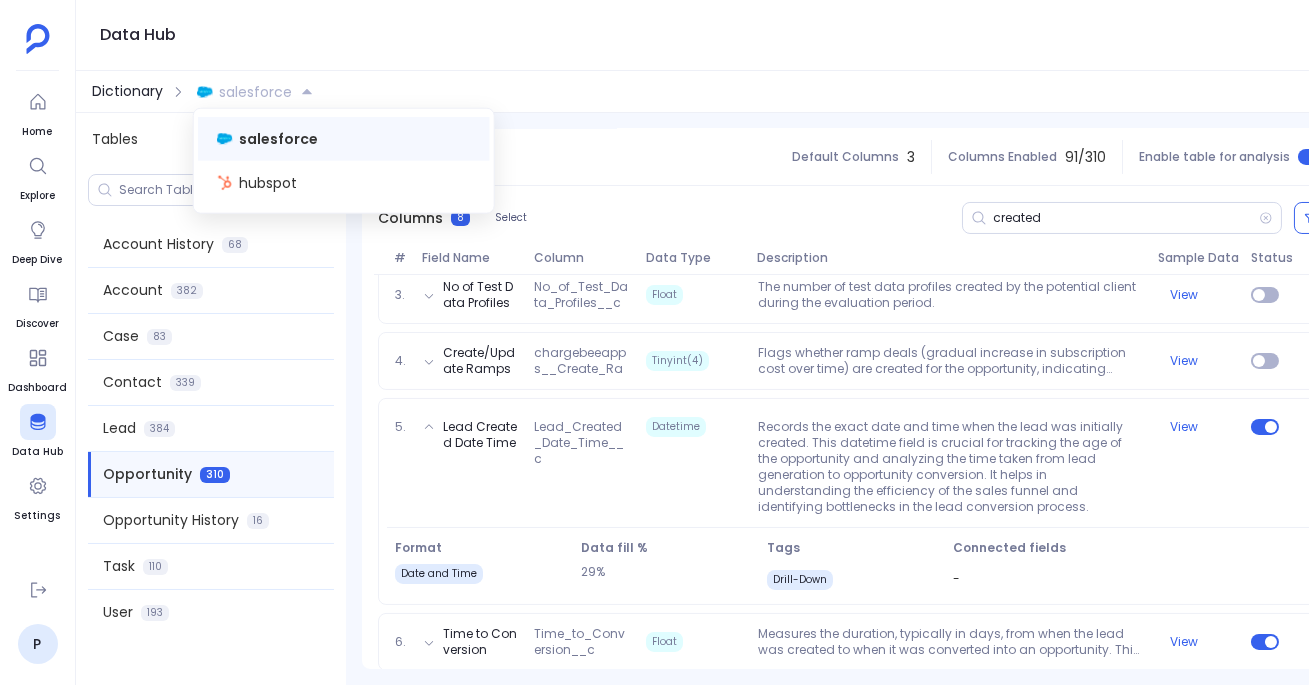click on "Dictionary" at bounding box center (127, 91) 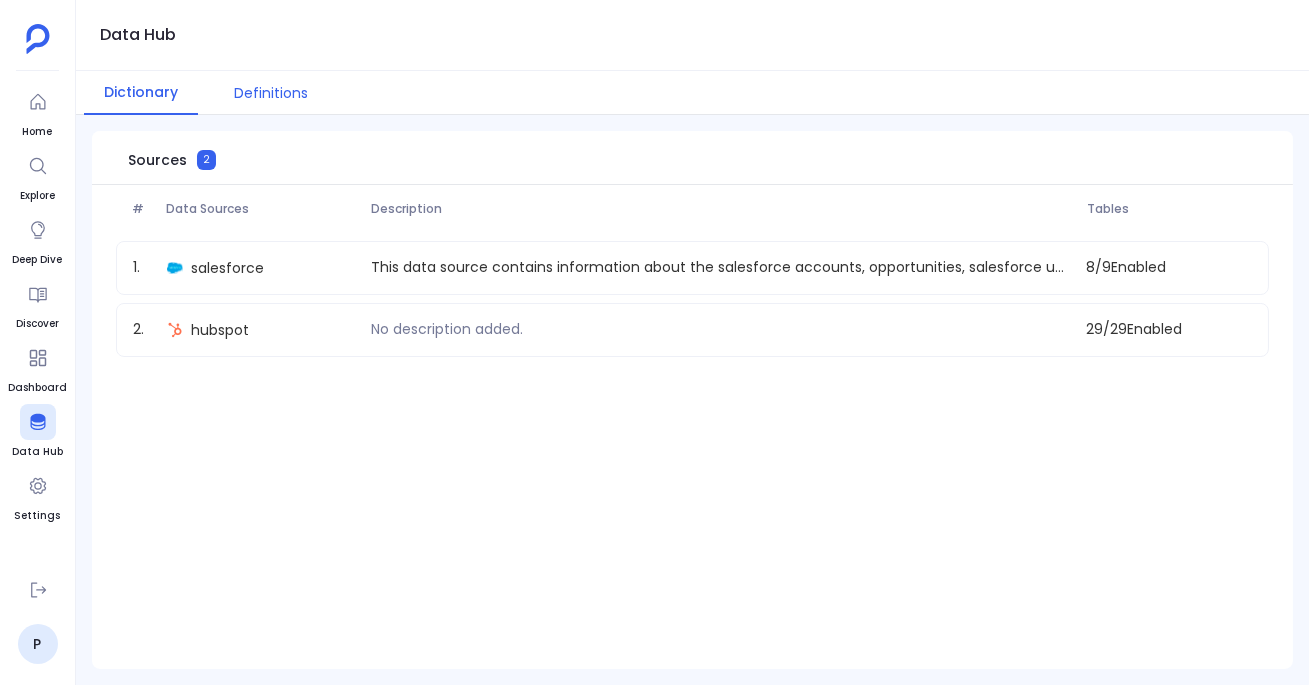 click on "Definitions" at bounding box center (271, 93) 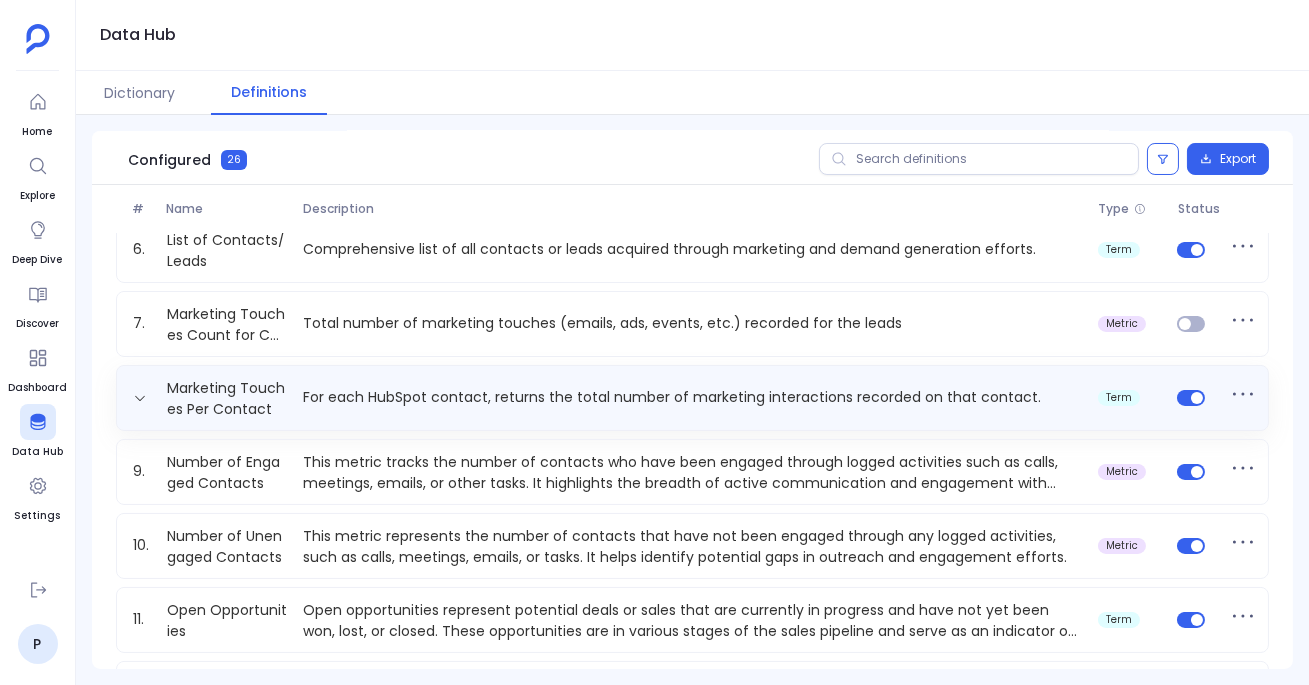 scroll, scrollTop: 387, scrollLeft: 0, axis: vertical 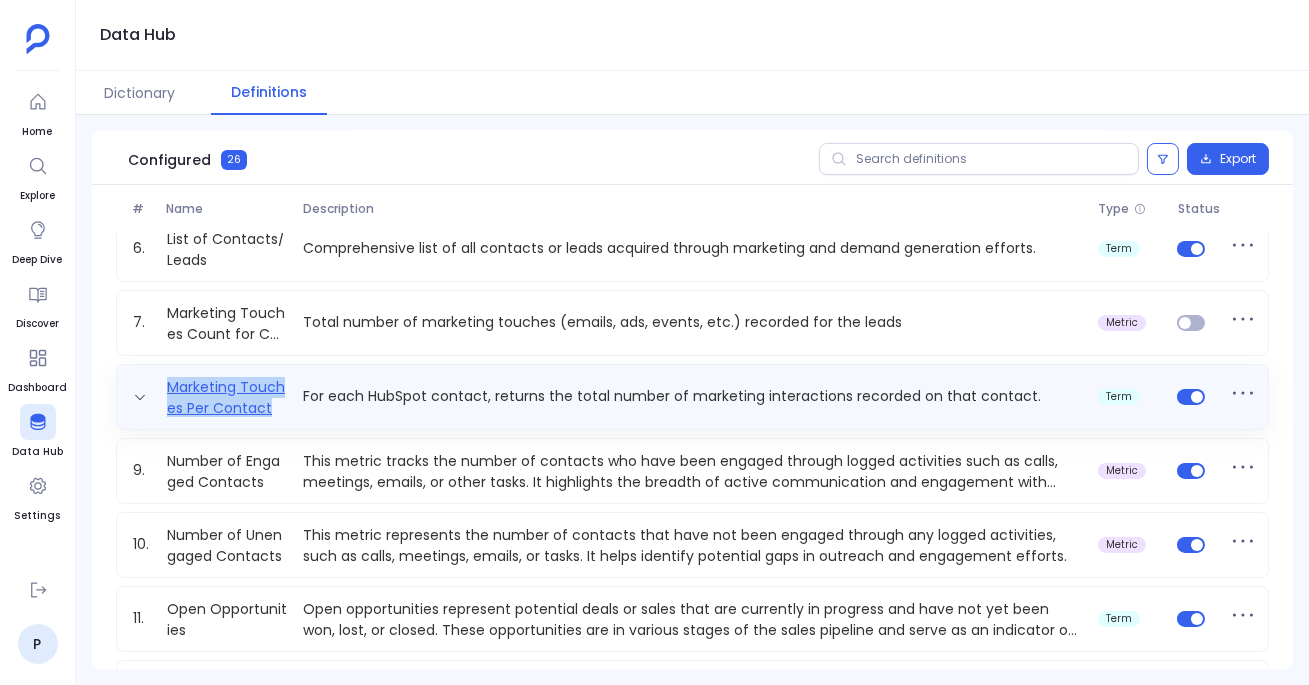 drag, startPoint x: 157, startPoint y: 372, endPoint x: 277, endPoint y: 409, distance: 125.57468 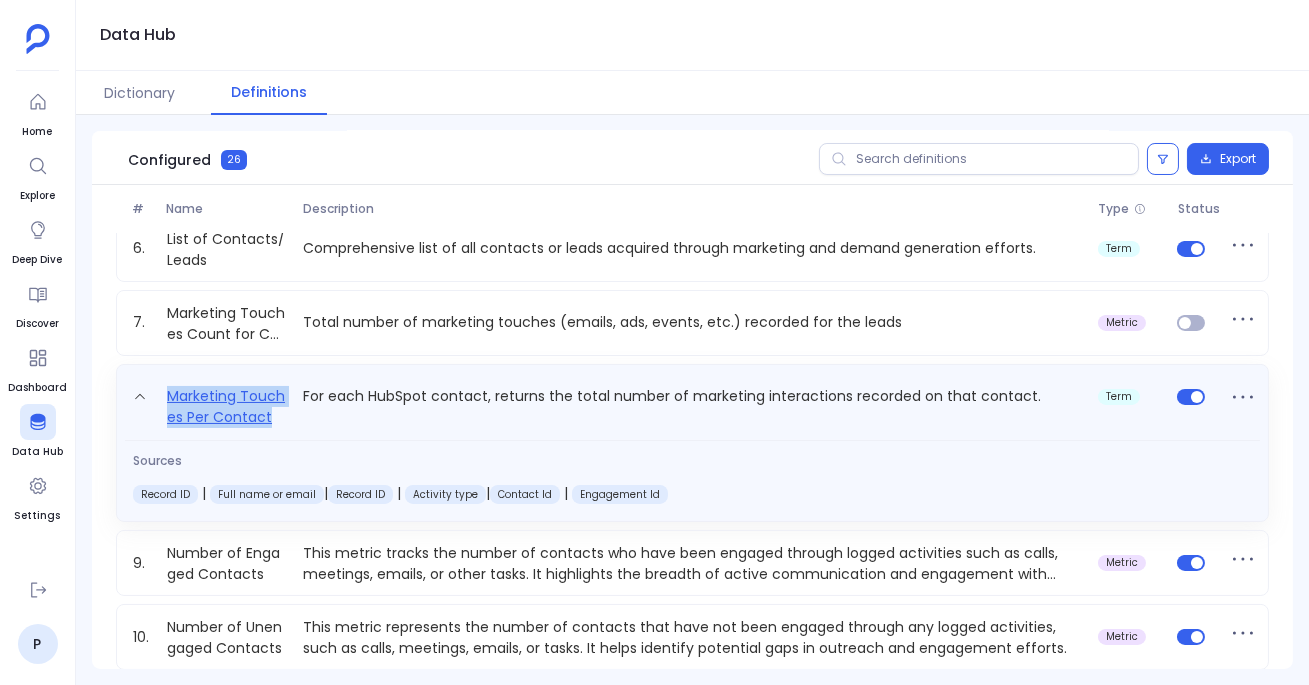 copy on "Marketing Touches Per Contact" 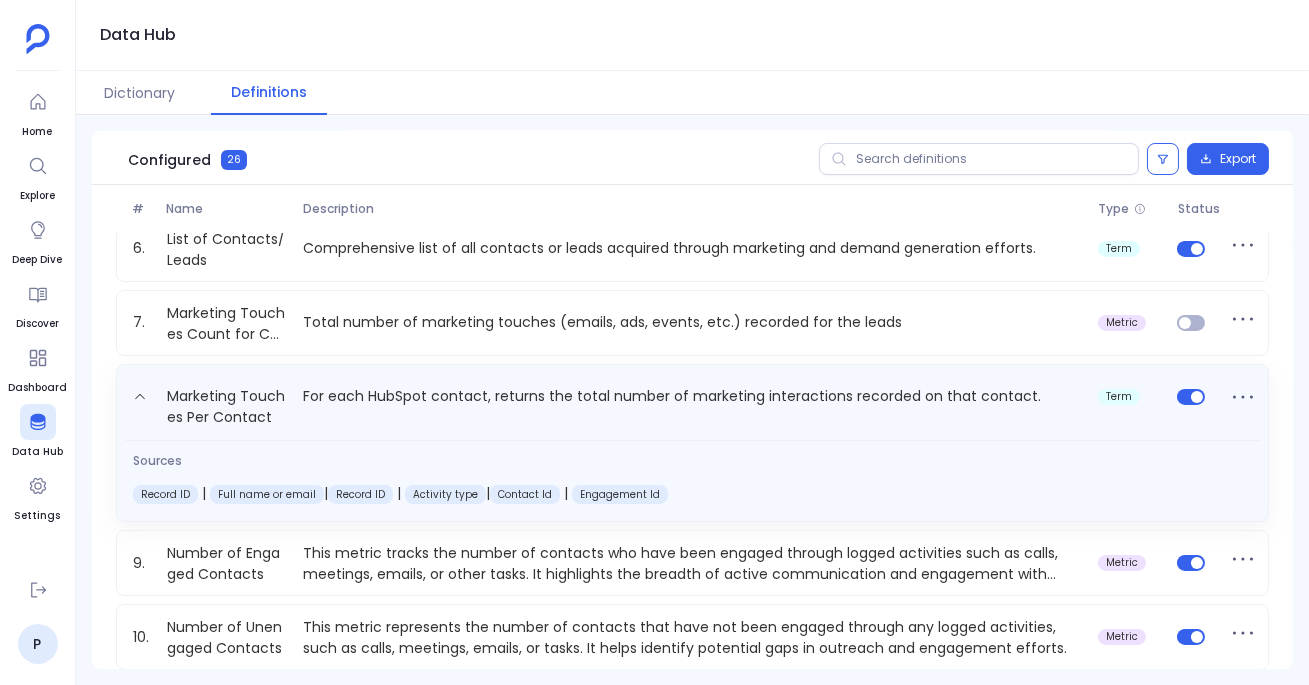 click on "Marketing Touches Per Contact For each HubSpot contact, returns the total number of marketing interactions recorded on that contact. term" at bounding box center [692, 403] 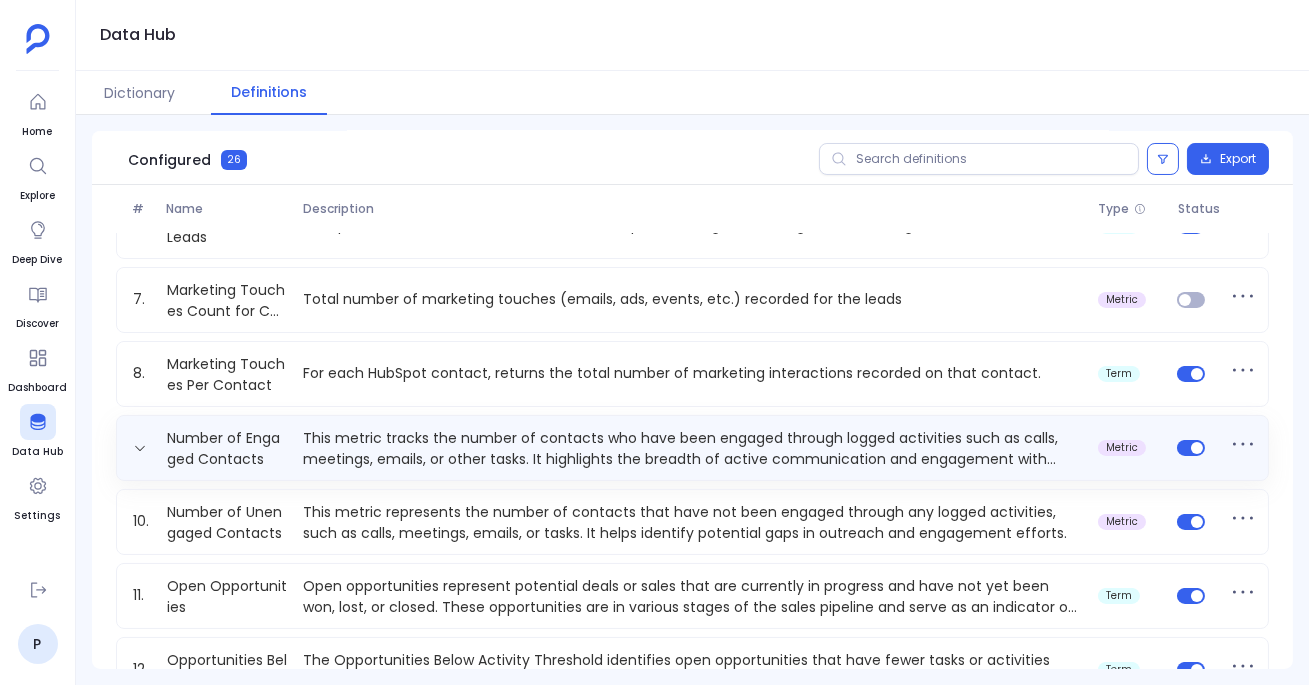scroll, scrollTop: 413, scrollLeft: 0, axis: vertical 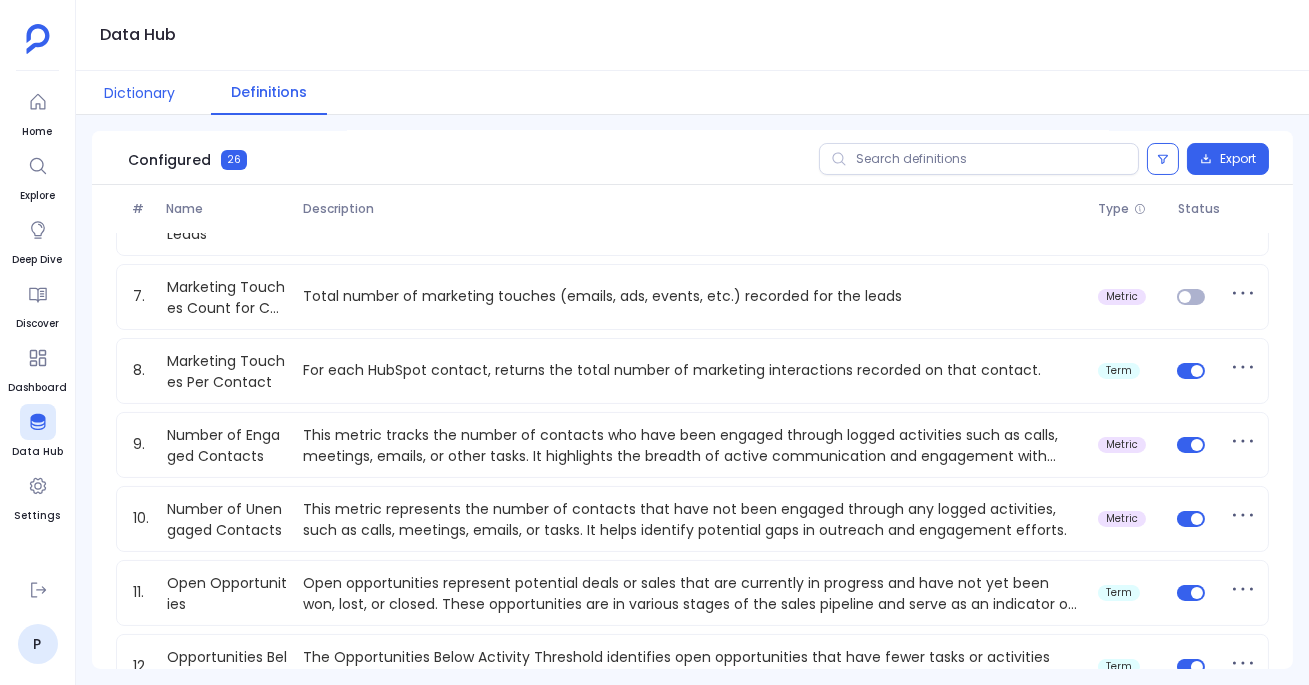 click on "Dictionary" at bounding box center [139, 93] 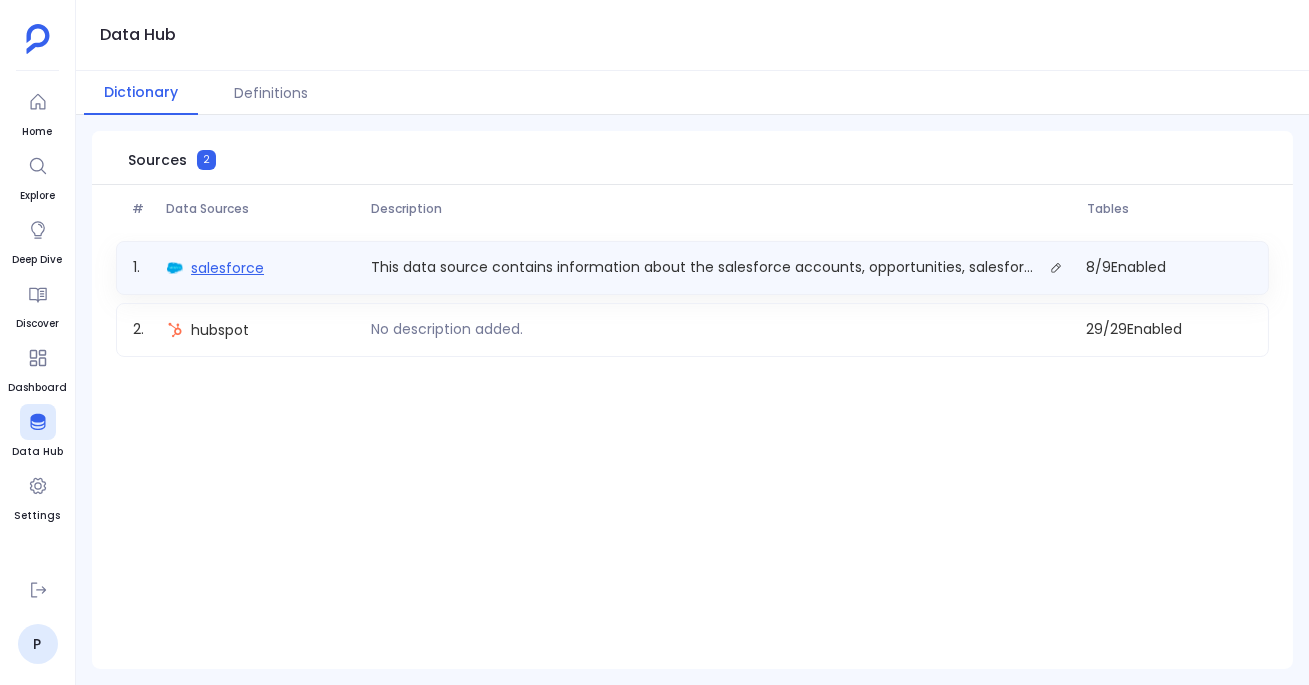 click on "salesforce" at bounding box center (227, 268) 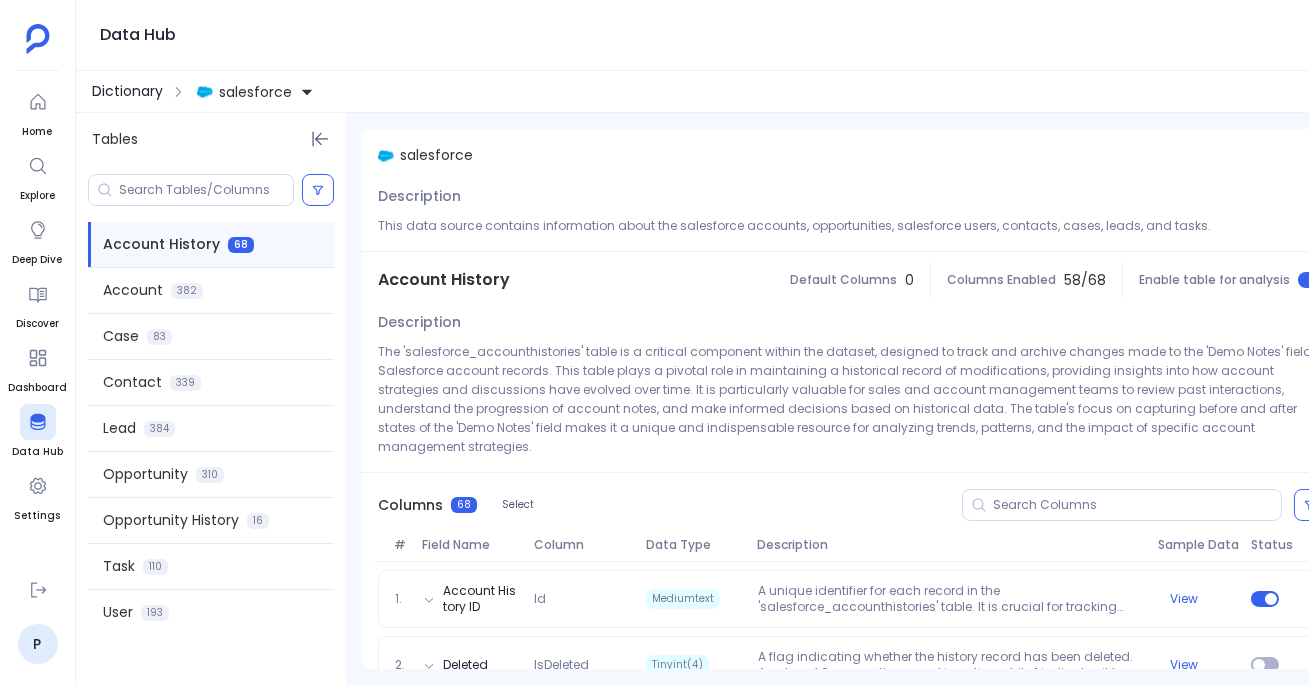 click on "Dictionary" at bounding box center (127, 91) 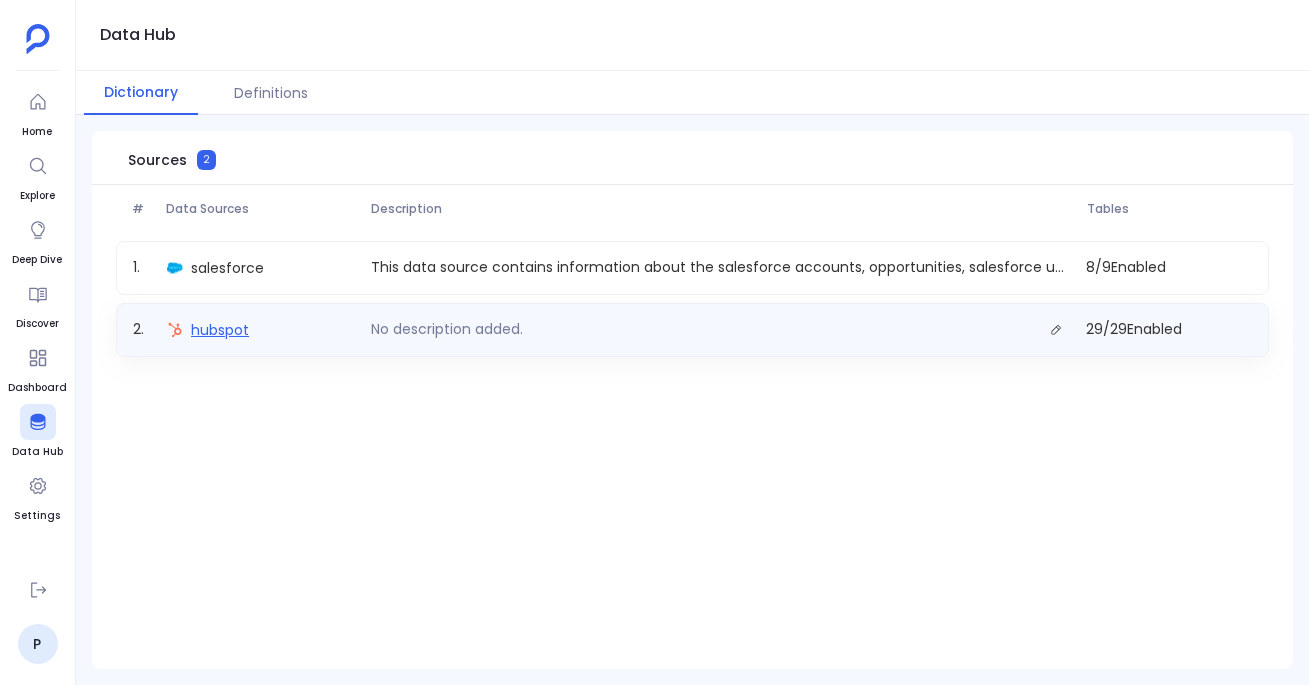 click on "hubspot" at bounding box center [220, 330] 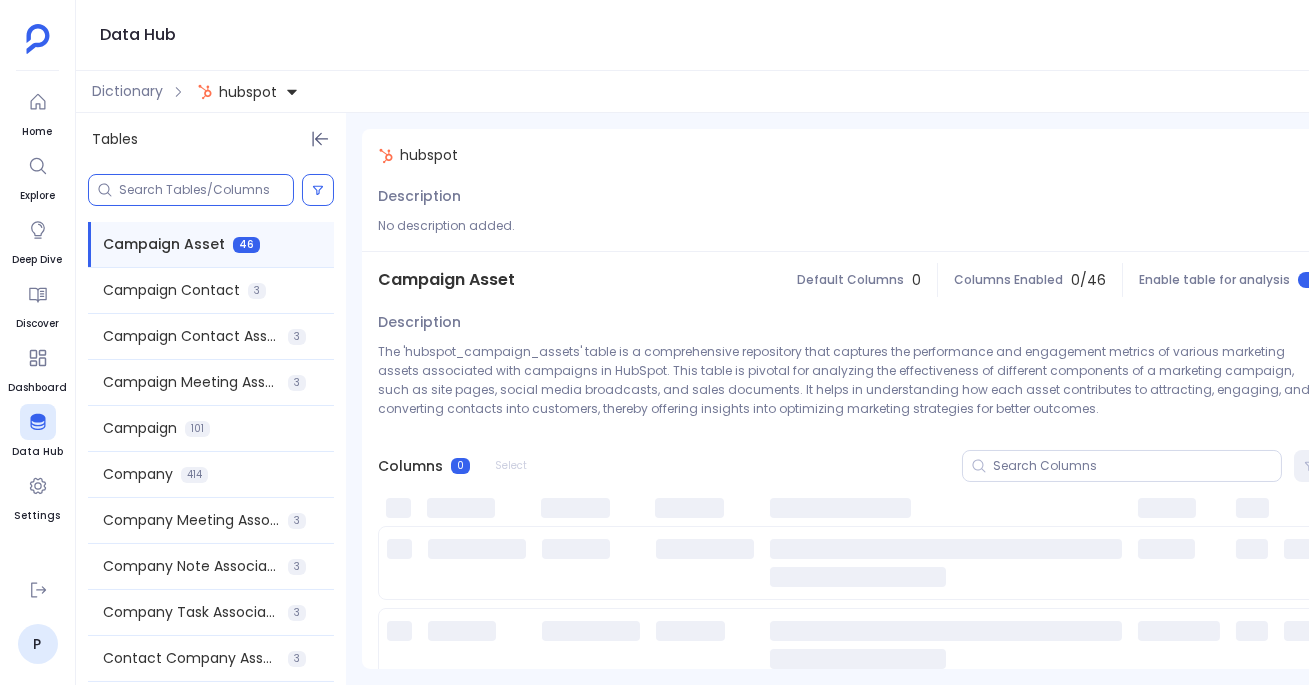 click at bounding box center [206, 190] 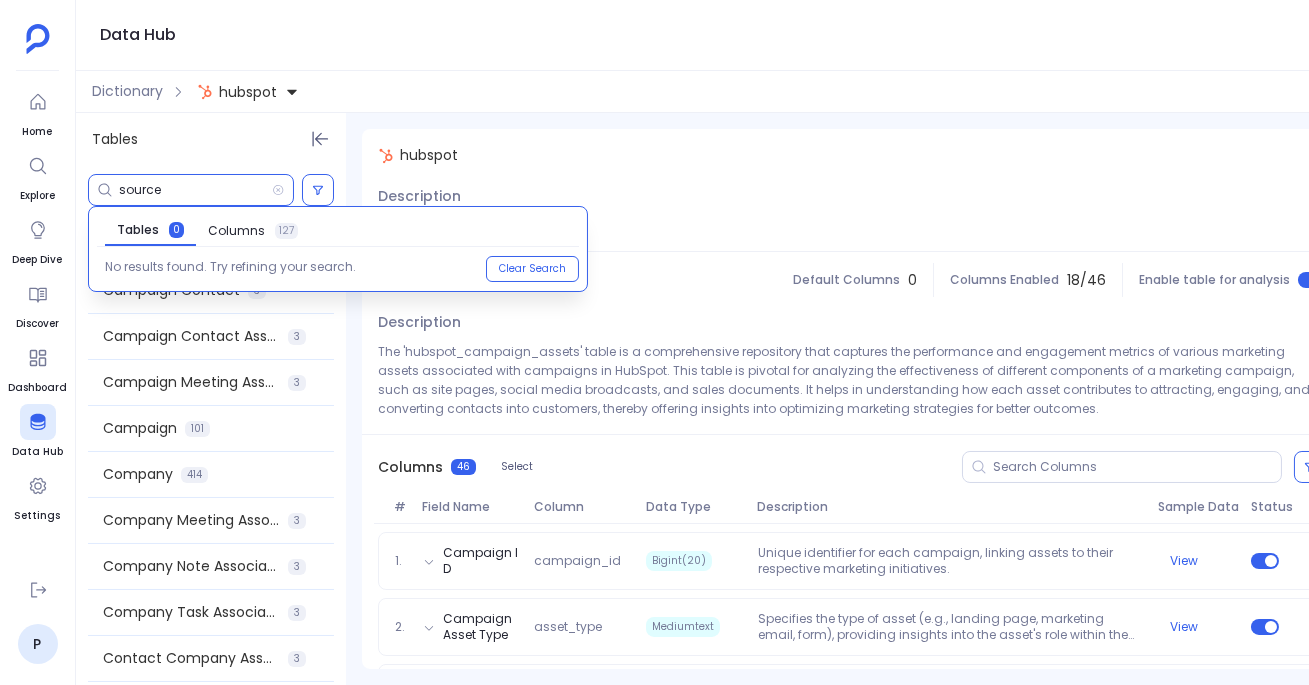 type on "source" 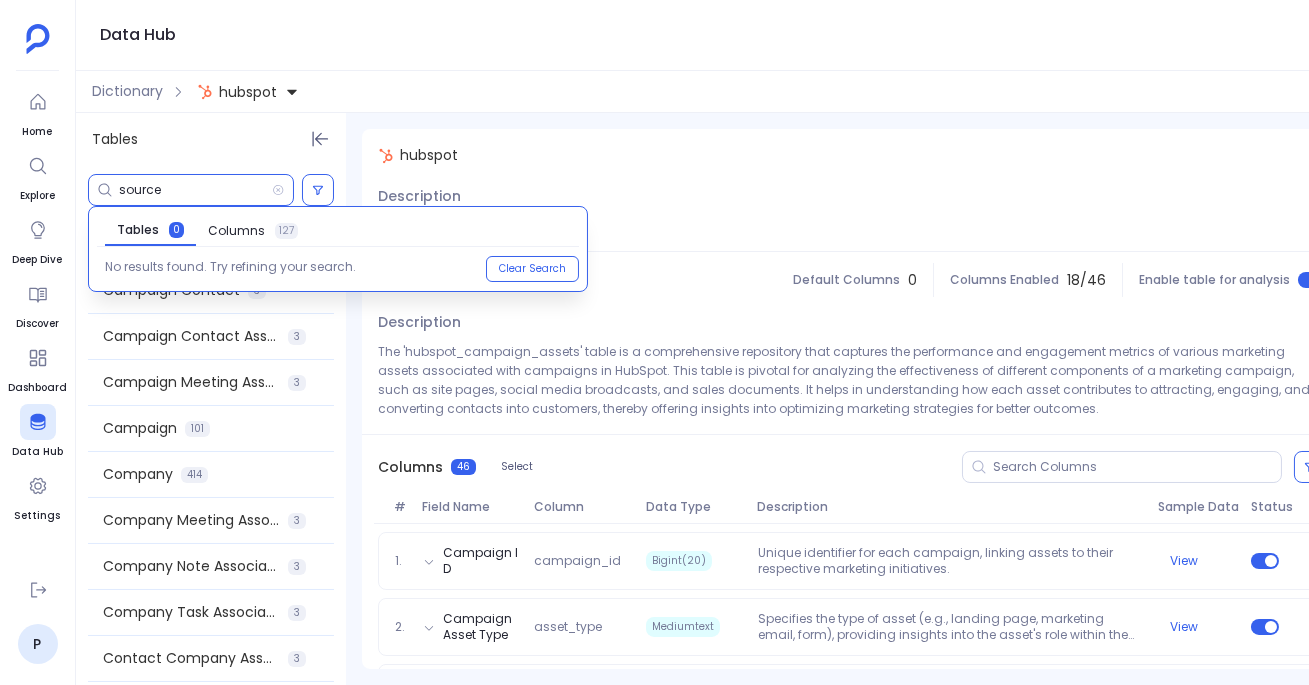 click on "Columns 127" at bounding box center (253, 231) 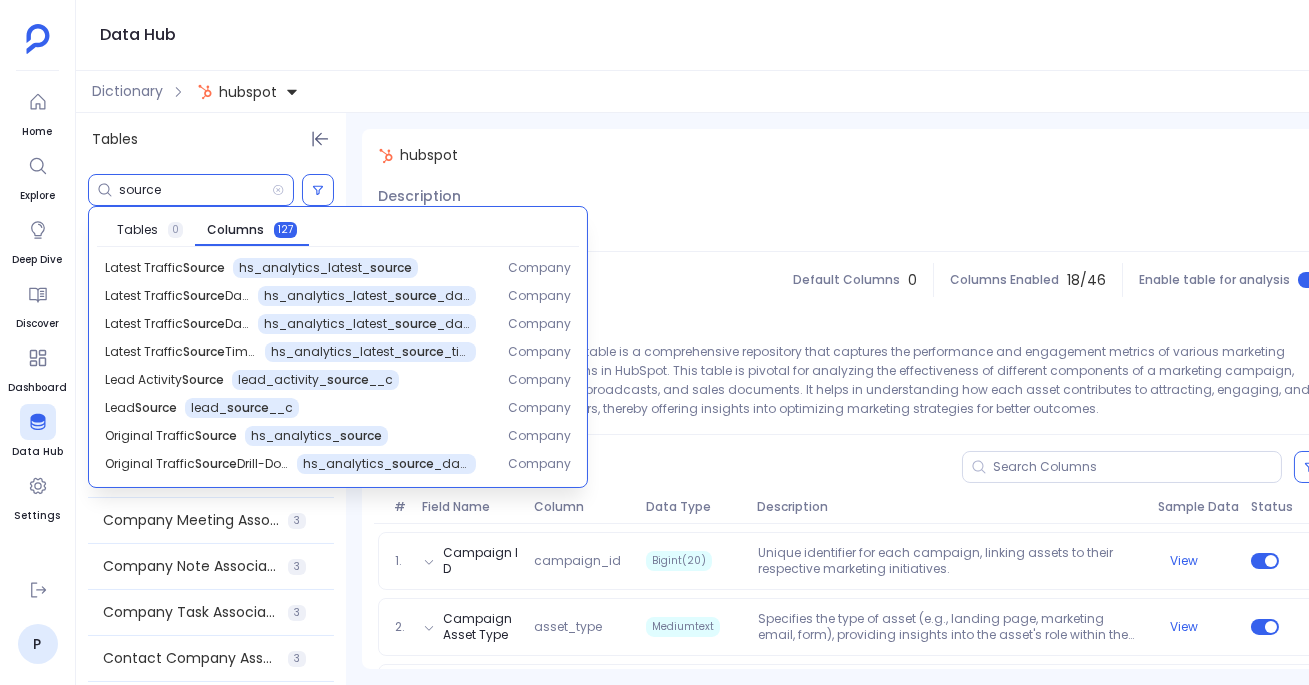 scroll, scrollTop: 395, scrollLeft: 0, axis: vertical 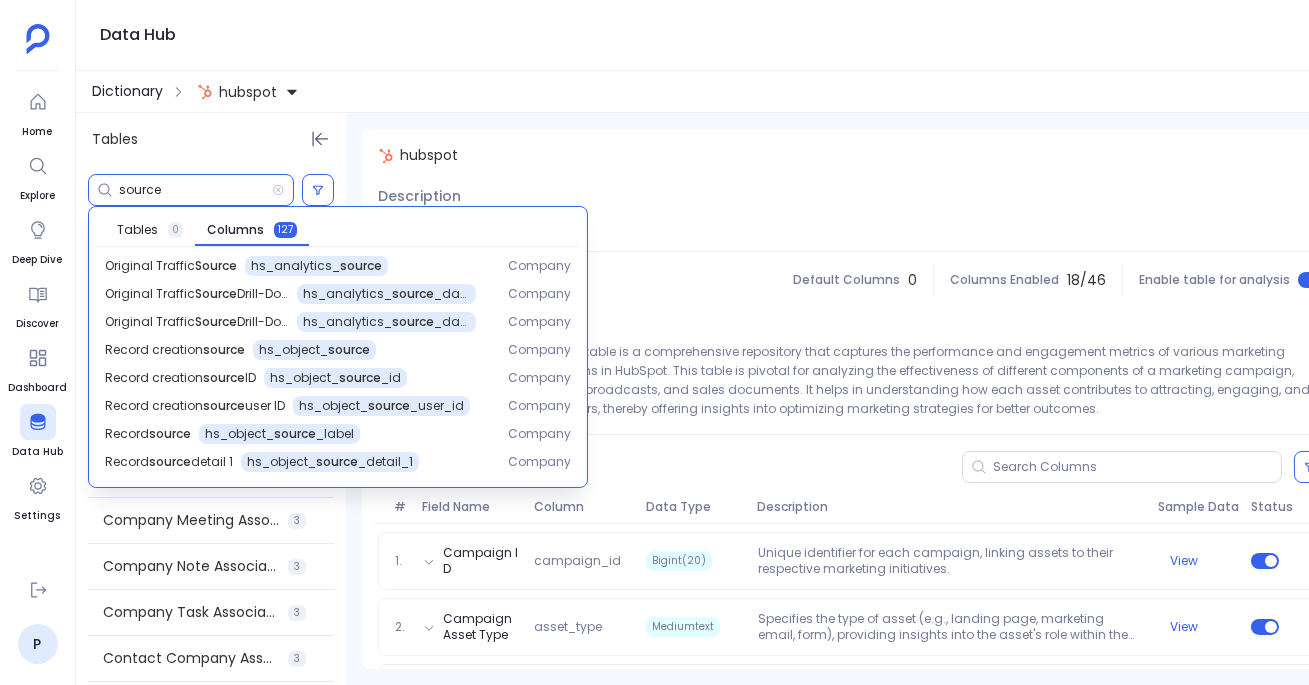 click on "Dictionary" at bounding box center [127, 91] 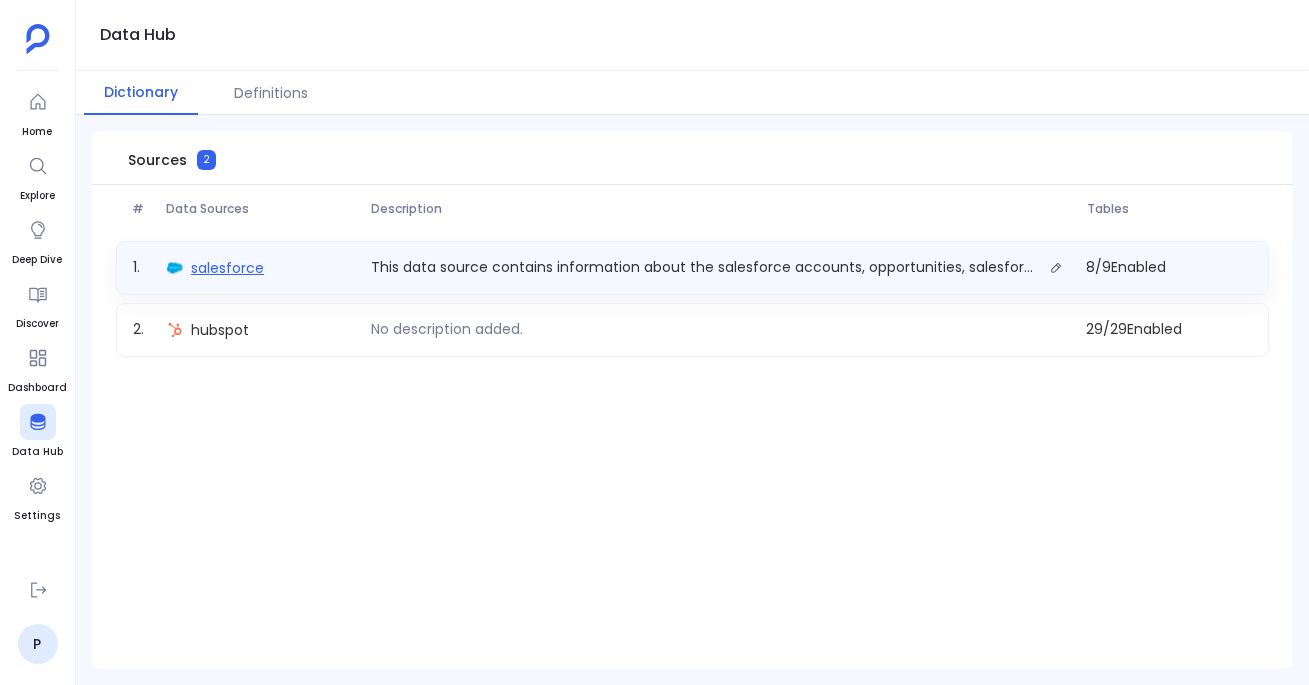 click on "salesforce" at bounding box center (227, 268) 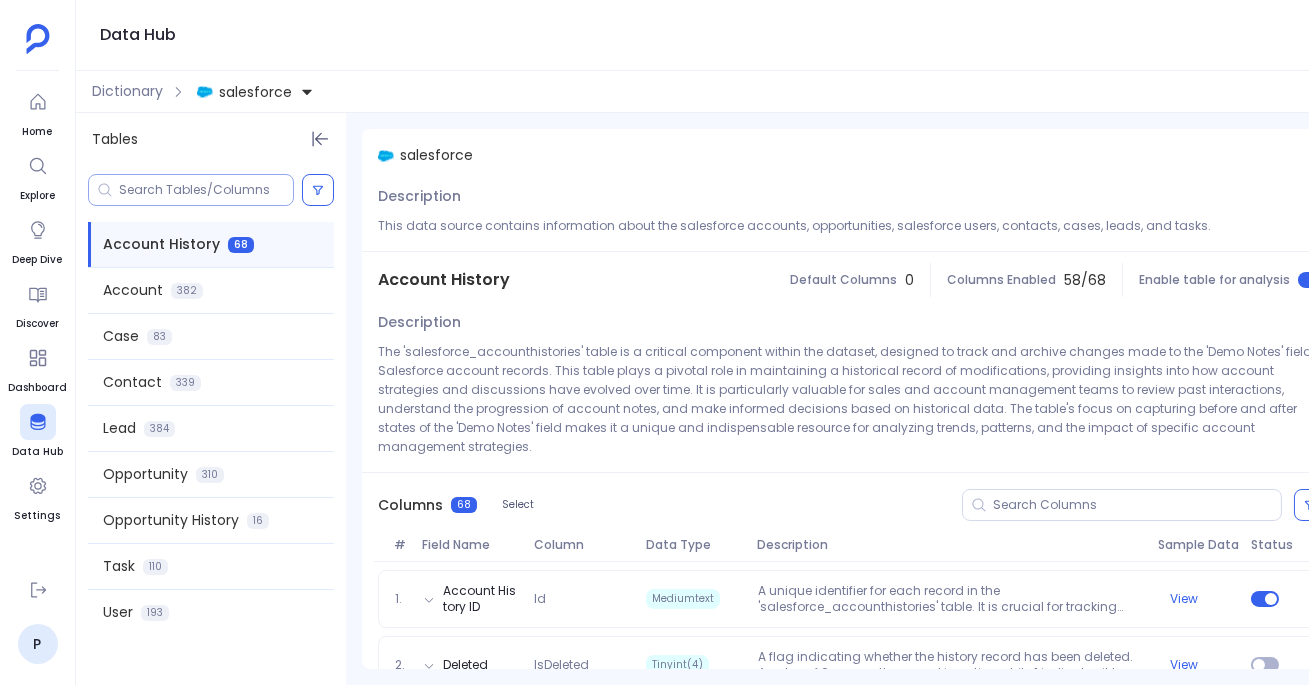 click at bounding box center (191, 190) 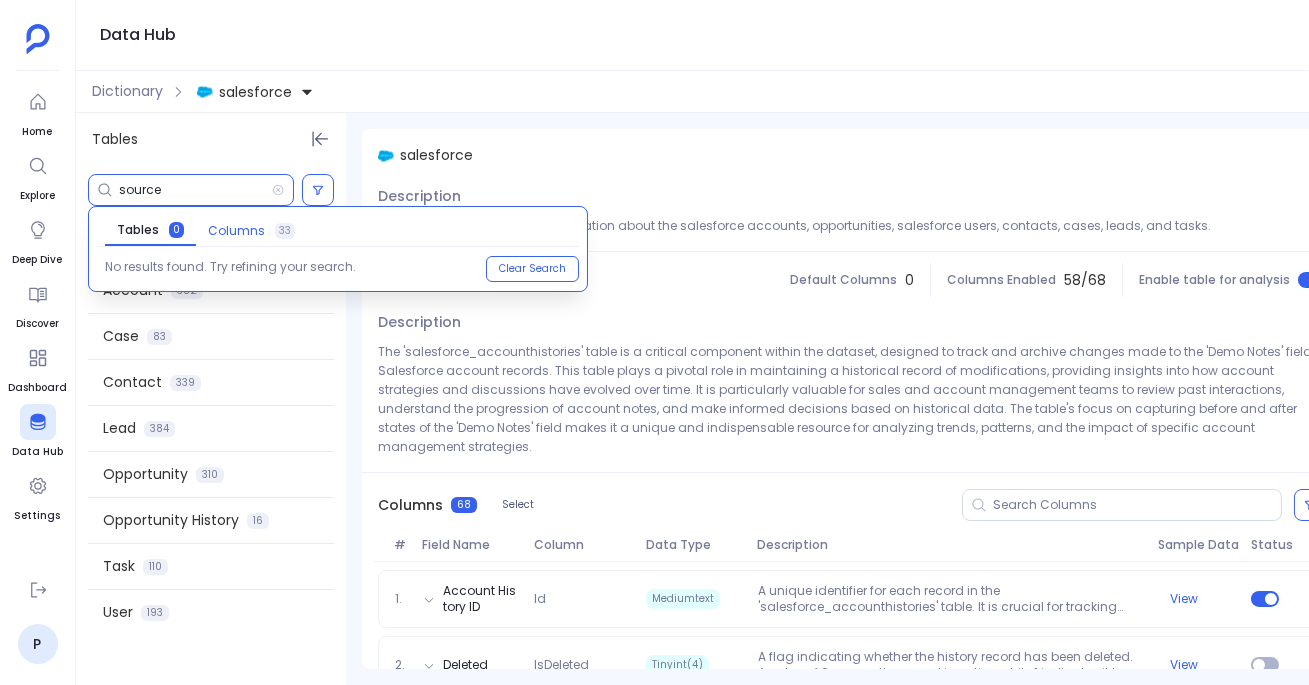 type on "source" 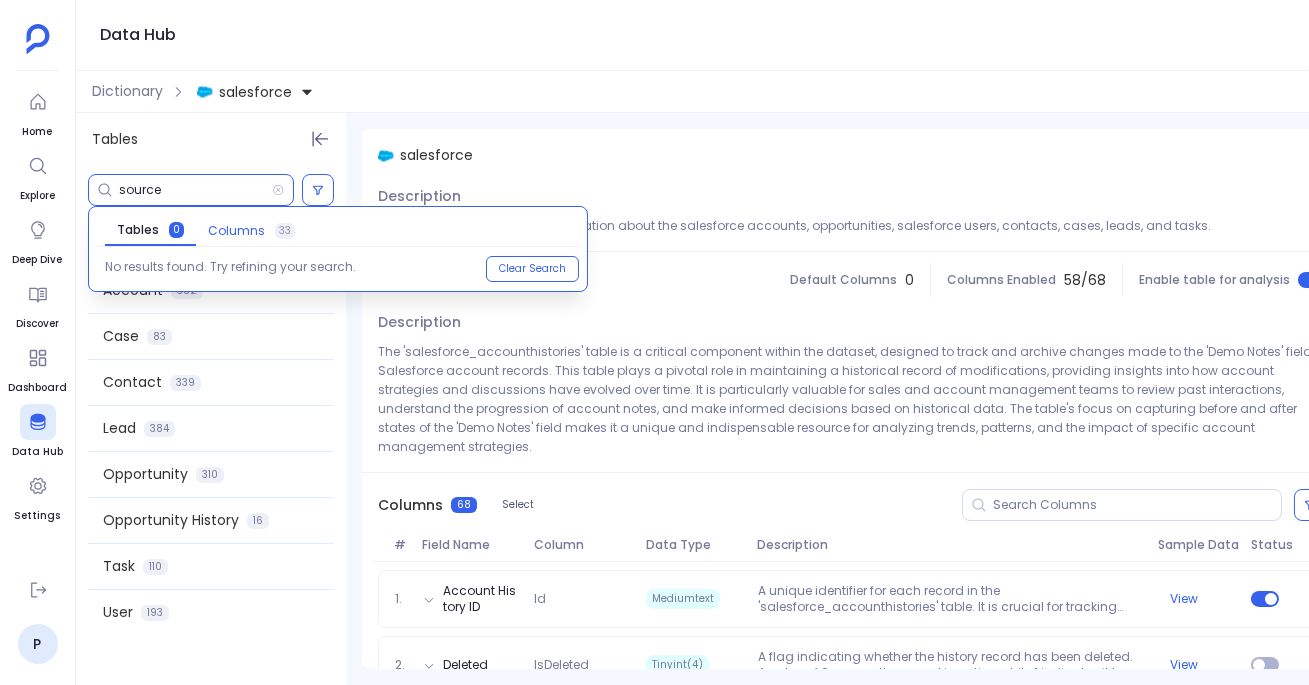 click on "Columns" at bounding box center [236, 231] 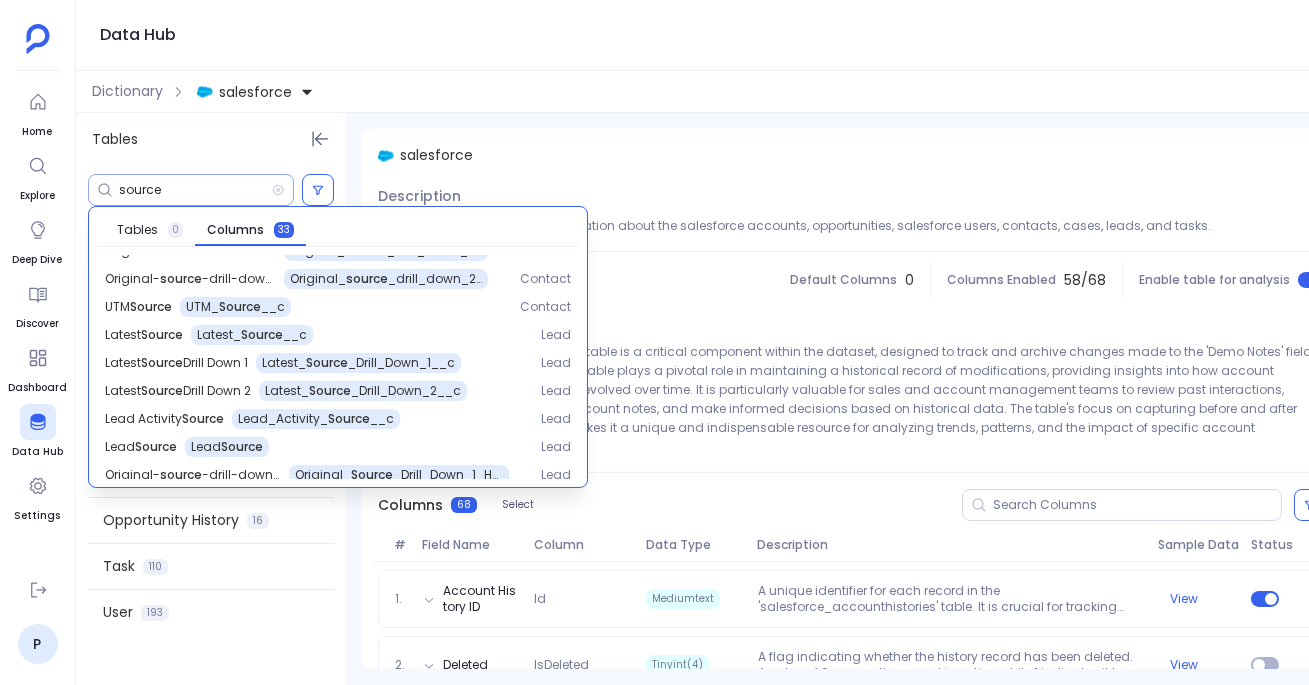 scroll, scrollTop: 333, scrollLeft: 0, axis: vertical 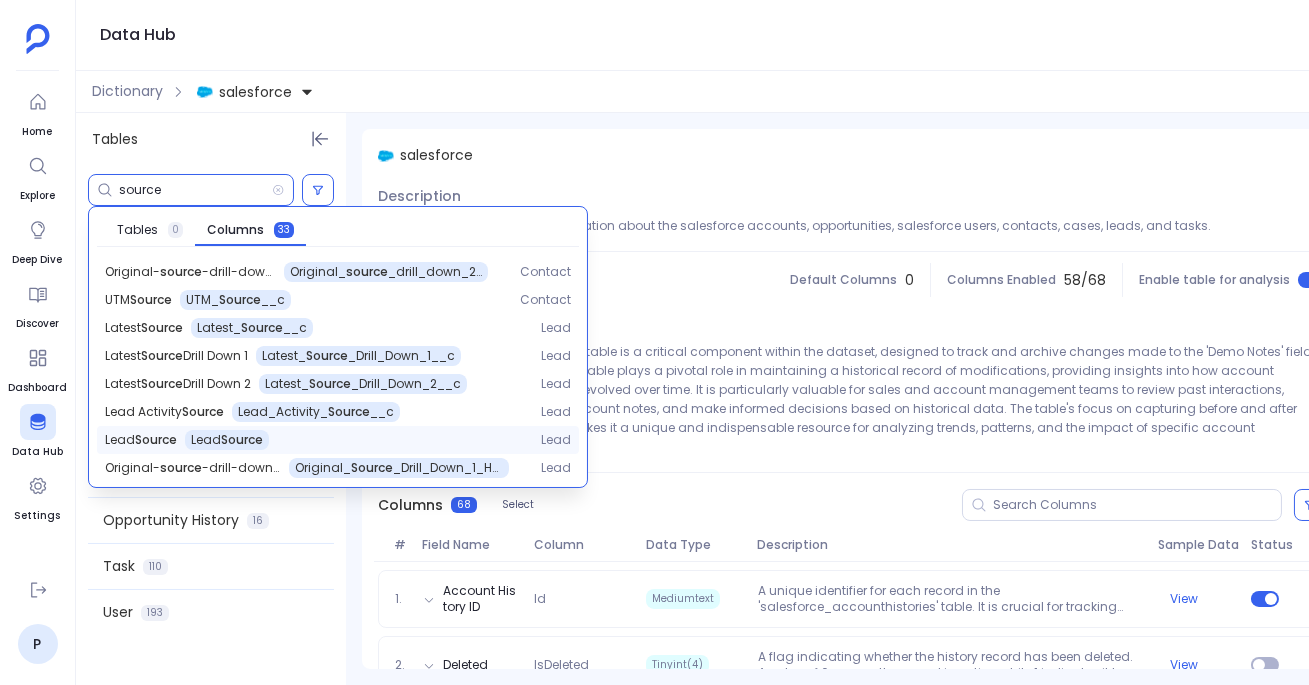 click on "Lead  Source" at bounding box center (141, 440) 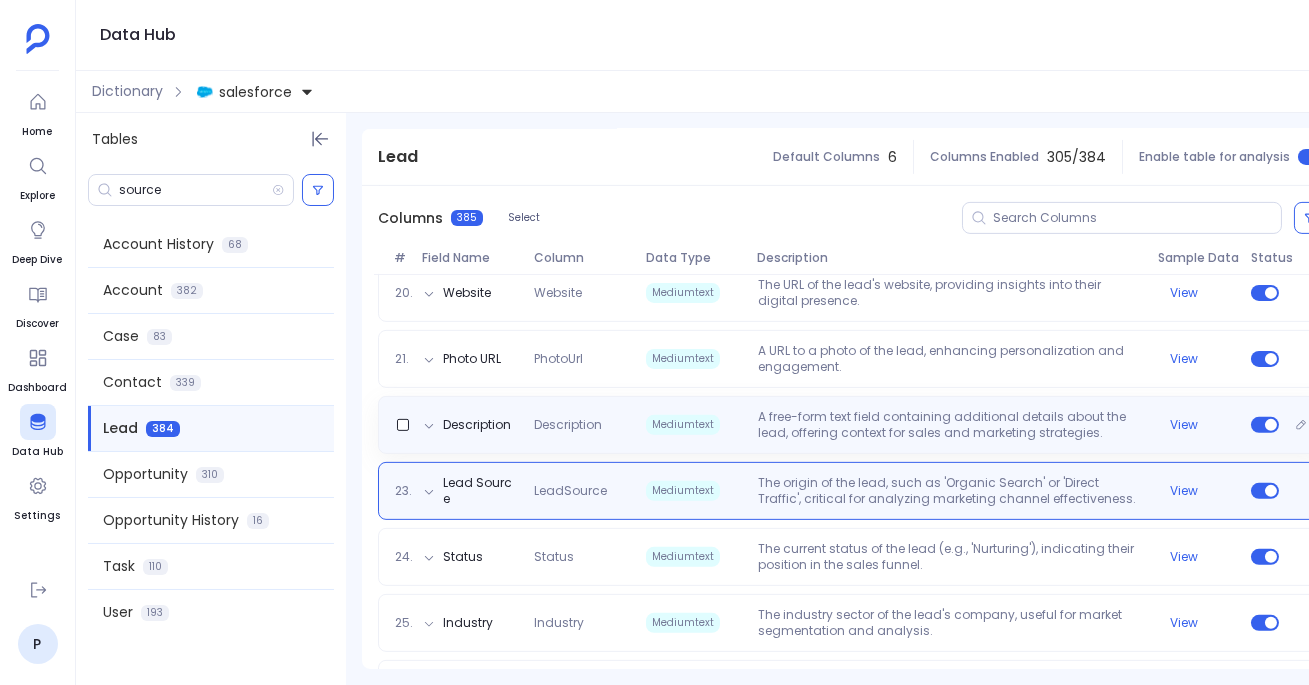 scroll, scrollTop: 1632, scrollLeft: 0, axis: vertical 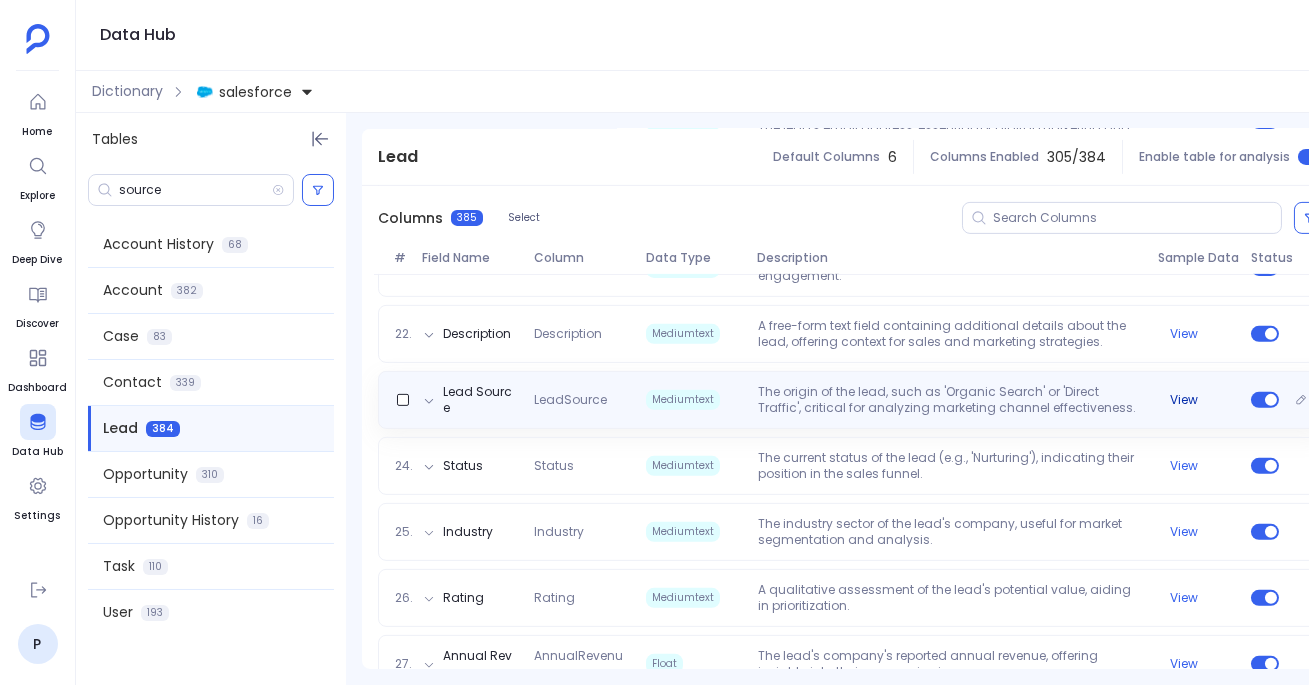 click on "View" at bounding box center (1184, 400) 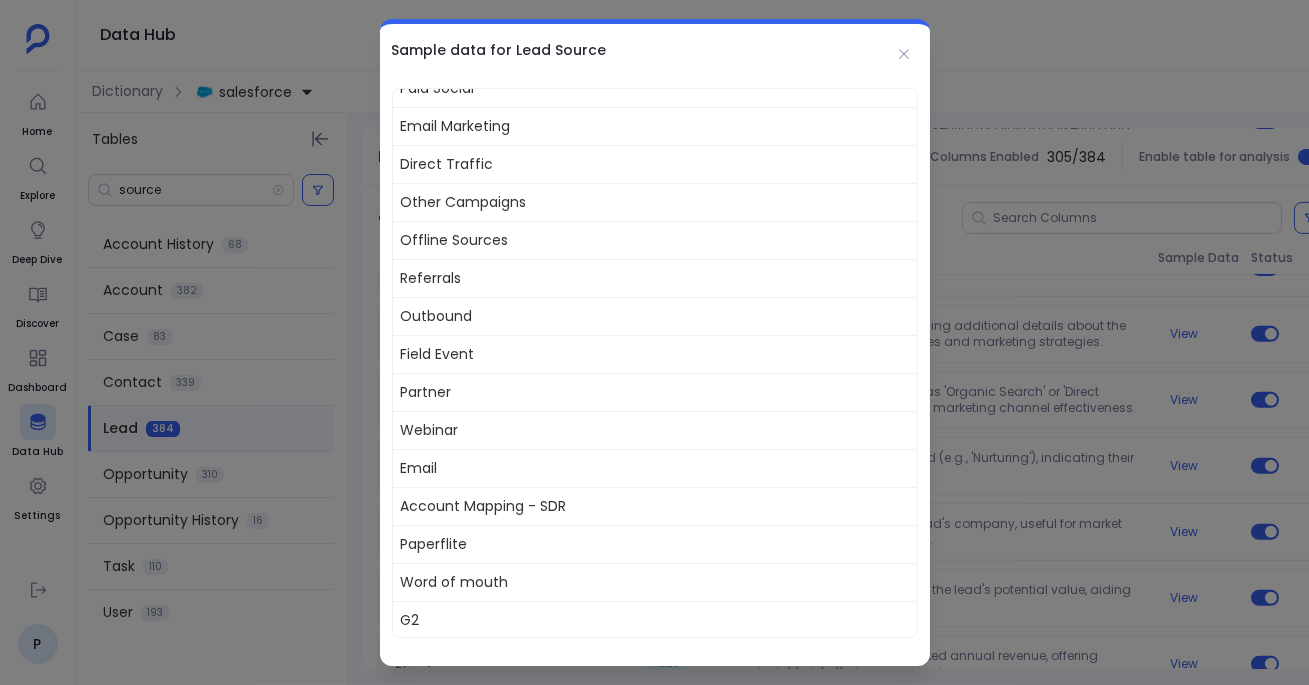 scroll, scrollTop: 0, scrollLeft: 0, axis: both 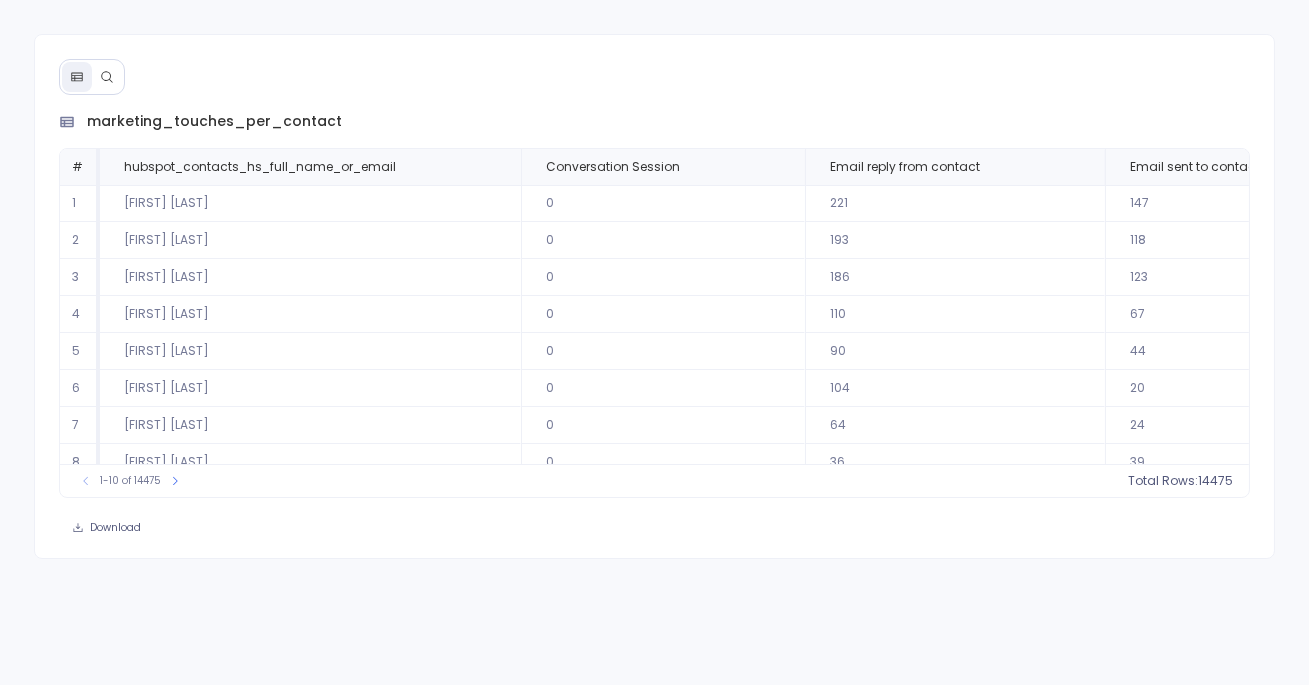 click at bounding box center (107, 77) 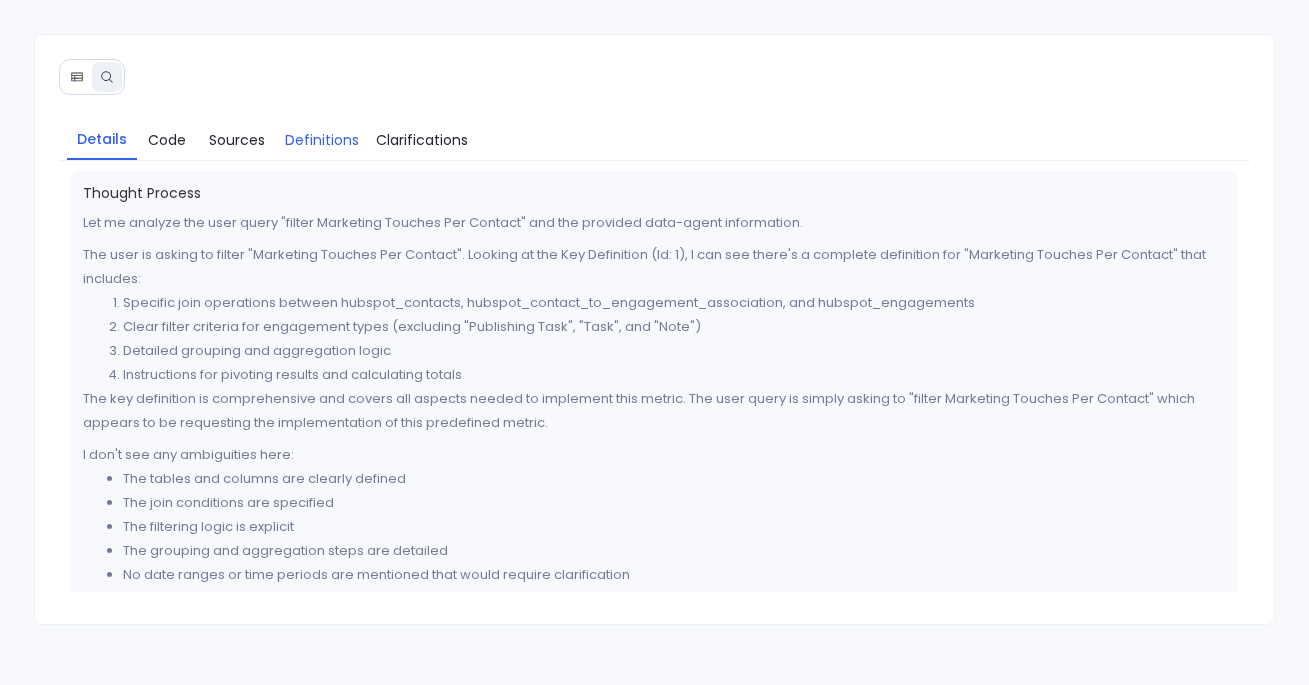 click on "Definitions" at bounding box center (322, 140) 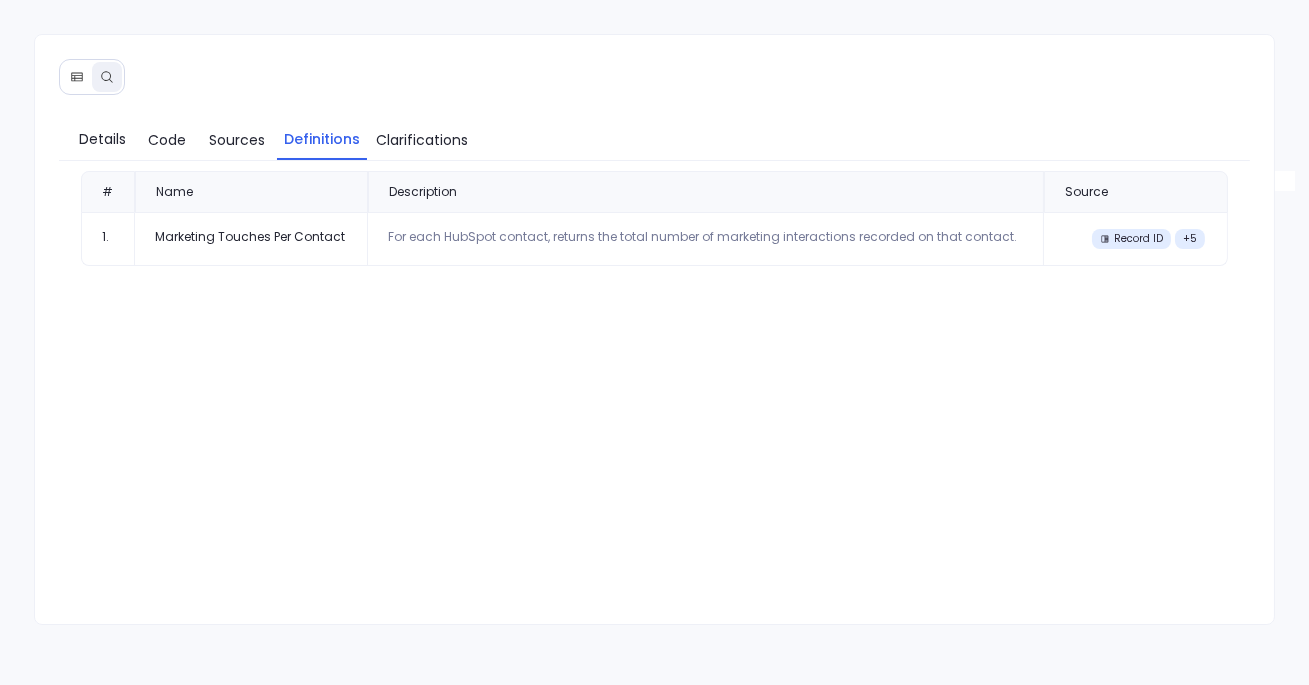 click on "Details Code Sources Definitions Clarifications # Name Description Source 1. Marketing Touches Per Contact For each HubSpot contact, returns the total number of marketing interactions recorded on that contact. Record ID + 5" at bounding box center (654, 329) 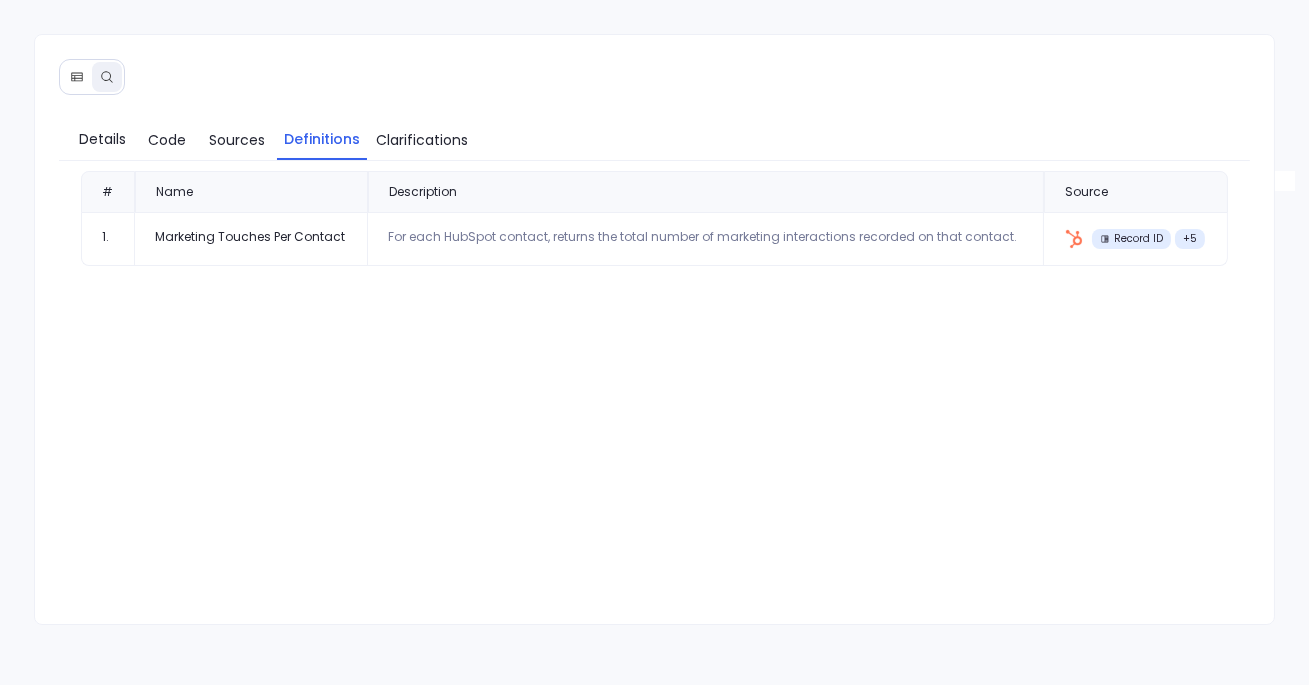 click at bounding box center [77, 77] 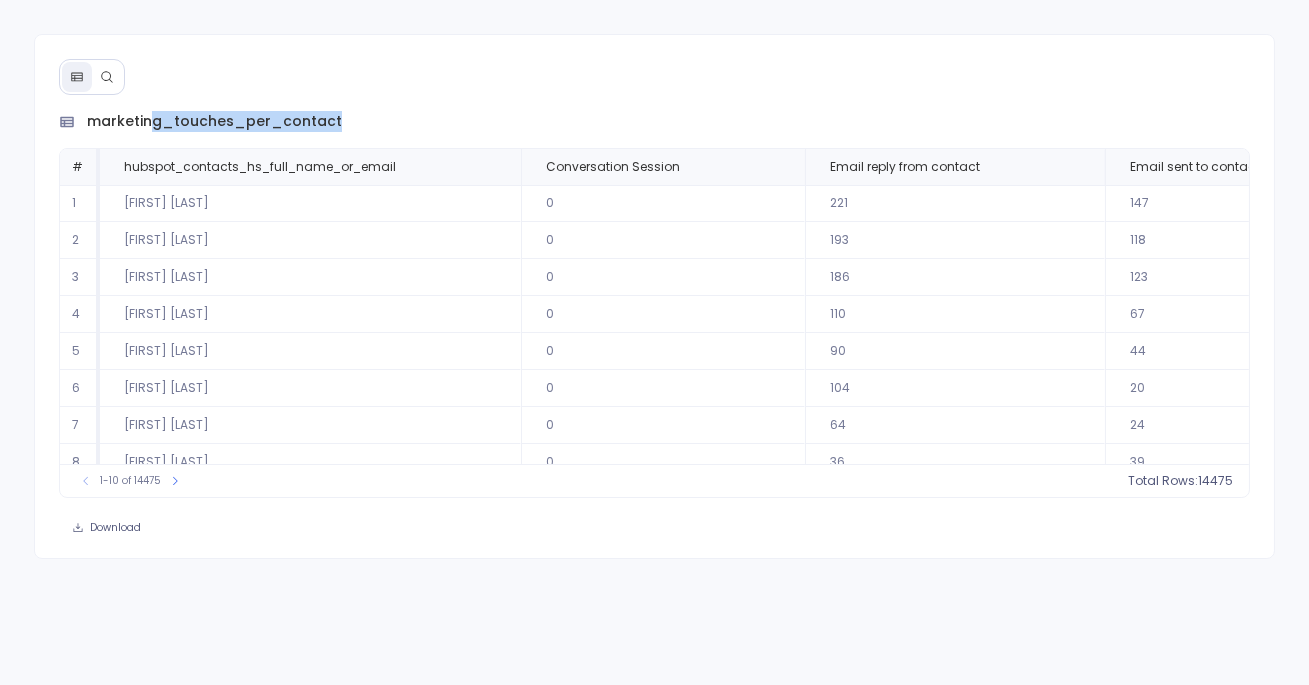 drag, startPoint x: 192, startPoint y: 135, endPoint x: 124, endPoint y: 111, distance: 72.11102 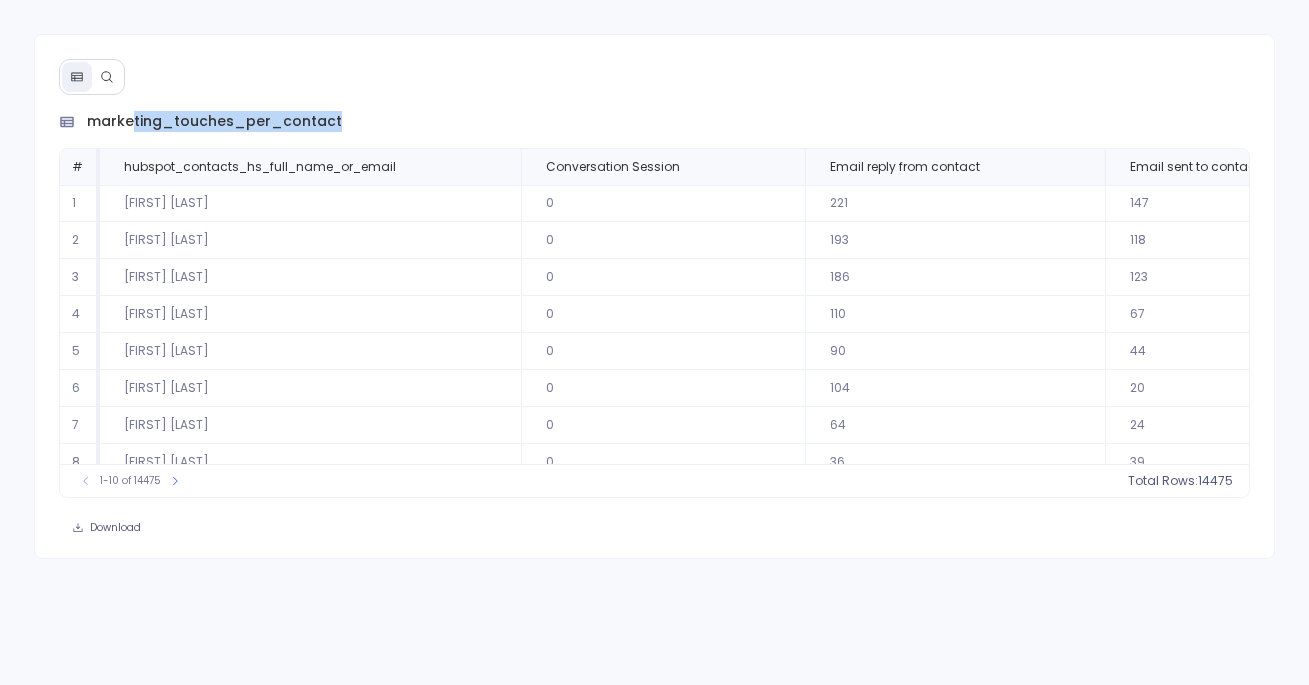 click at bounding box center (77, 77) 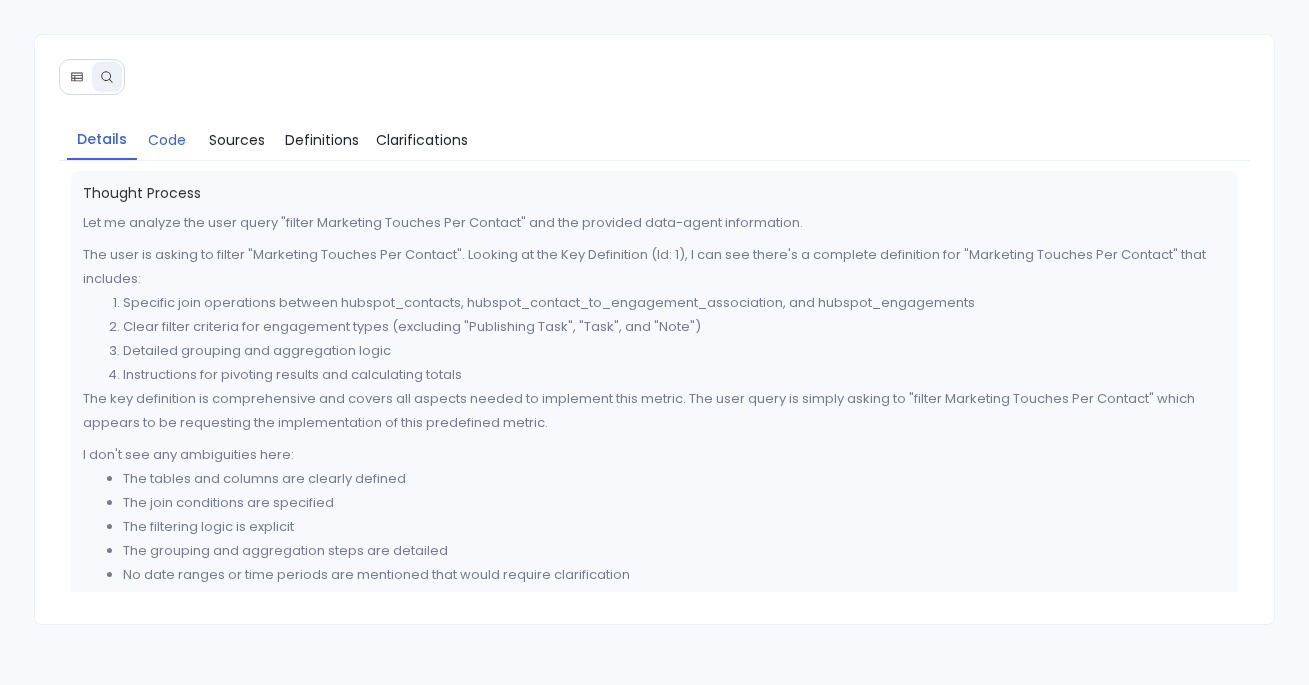 click on "Code" at bounding box center [167, 140] 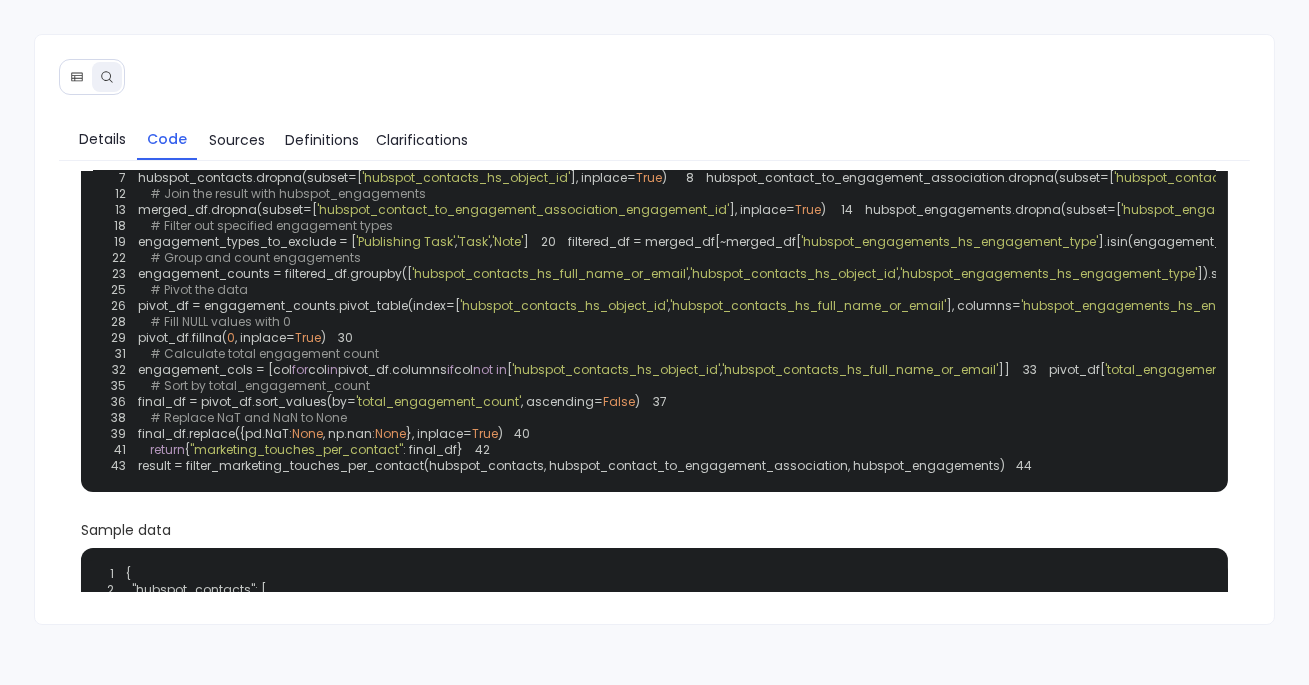 scroll, scrollTop: 215, scrollLeft: 0, axis: vertical 